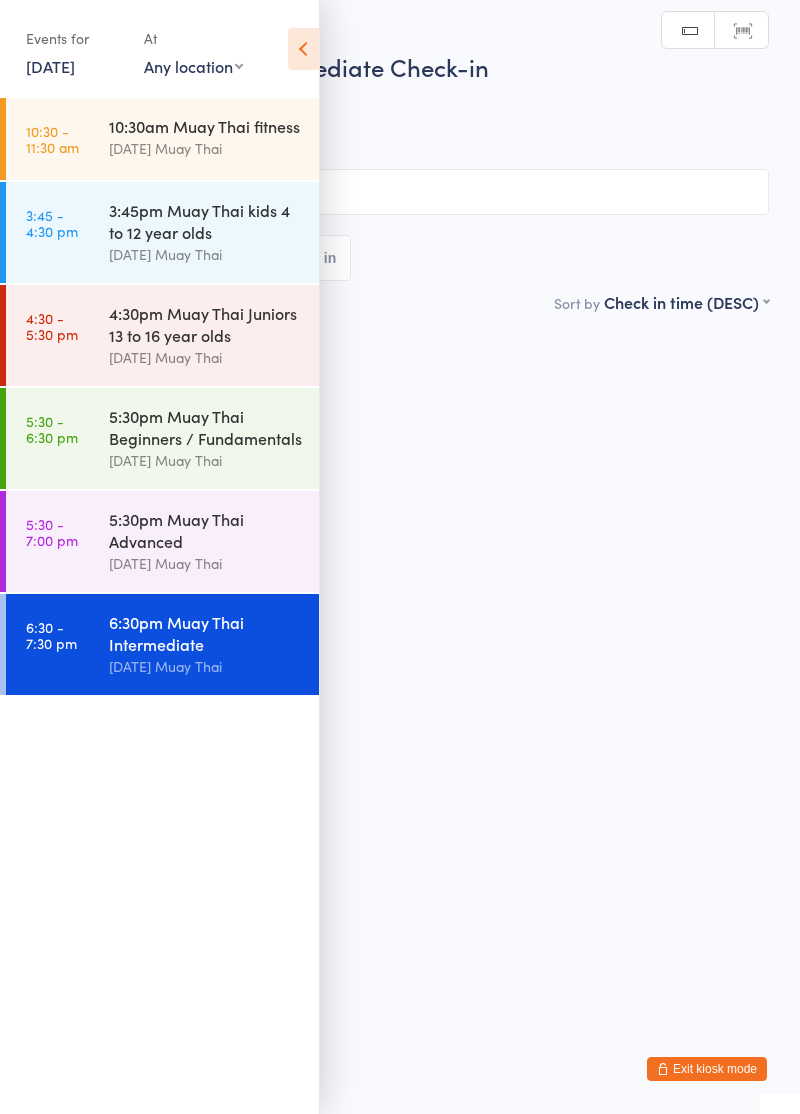 scroll, scrollTop: 0, scrollLeft: 0, axis: both 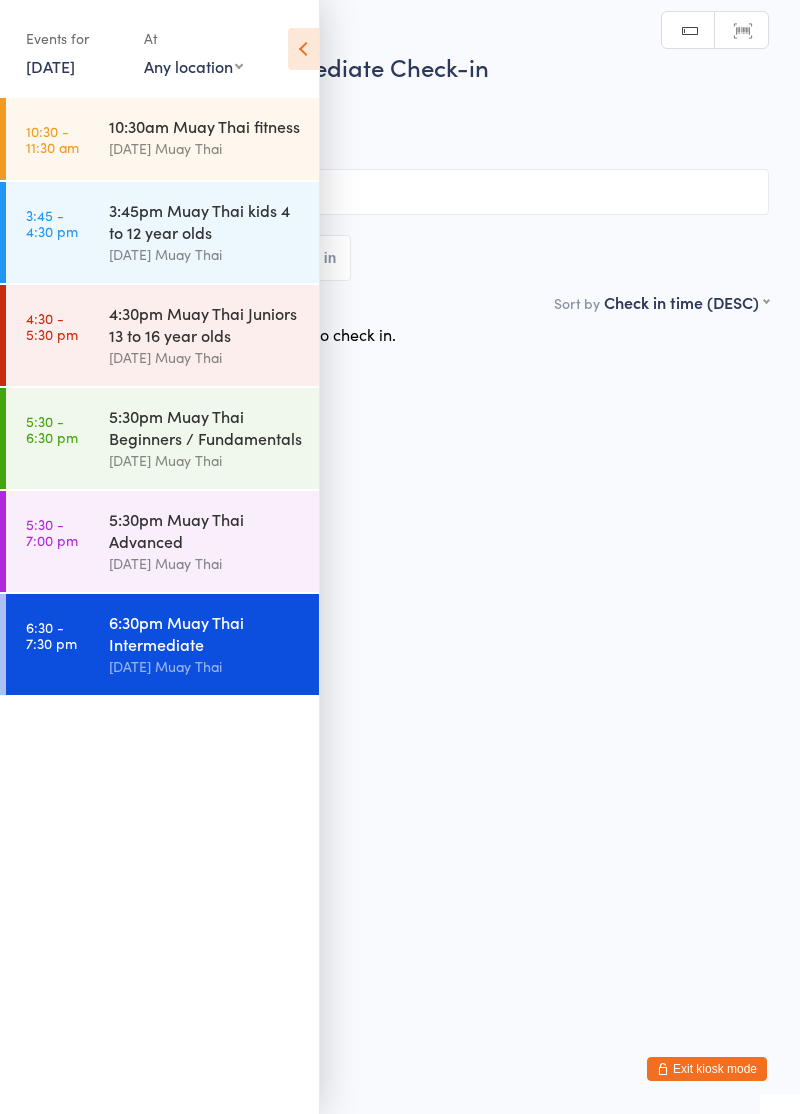 click at bounding box center (303, 49) 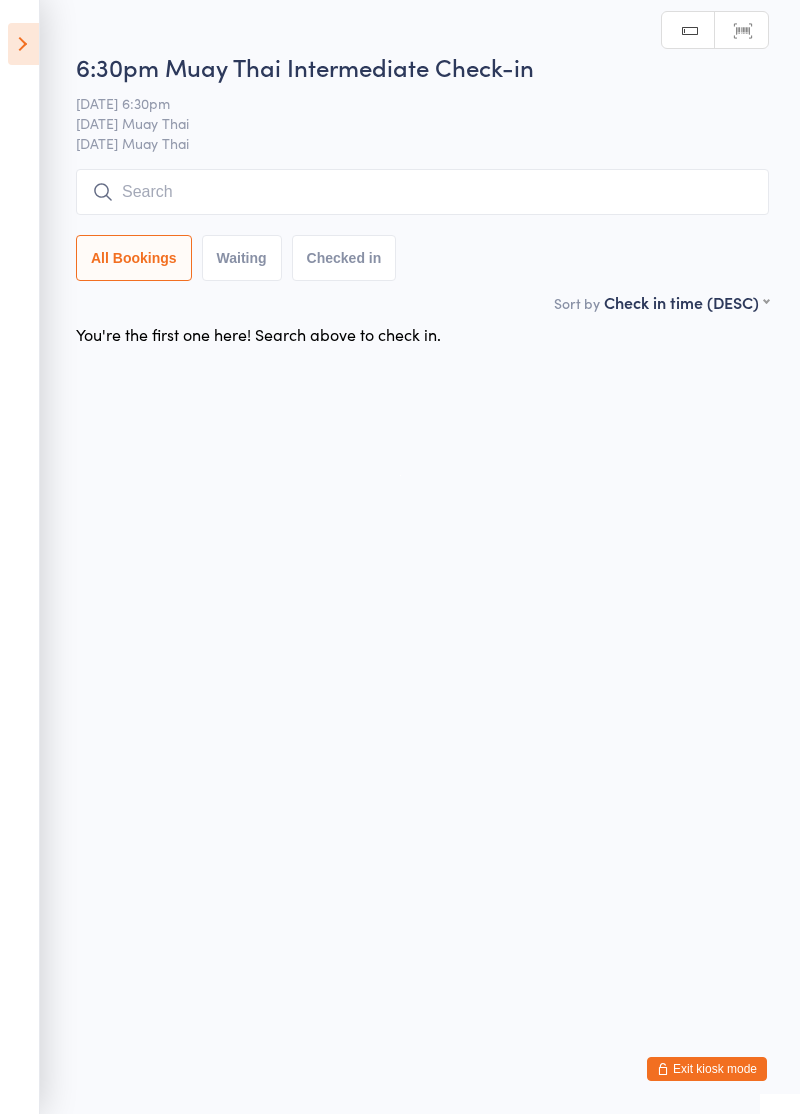 click at bounding box center (422, 192) 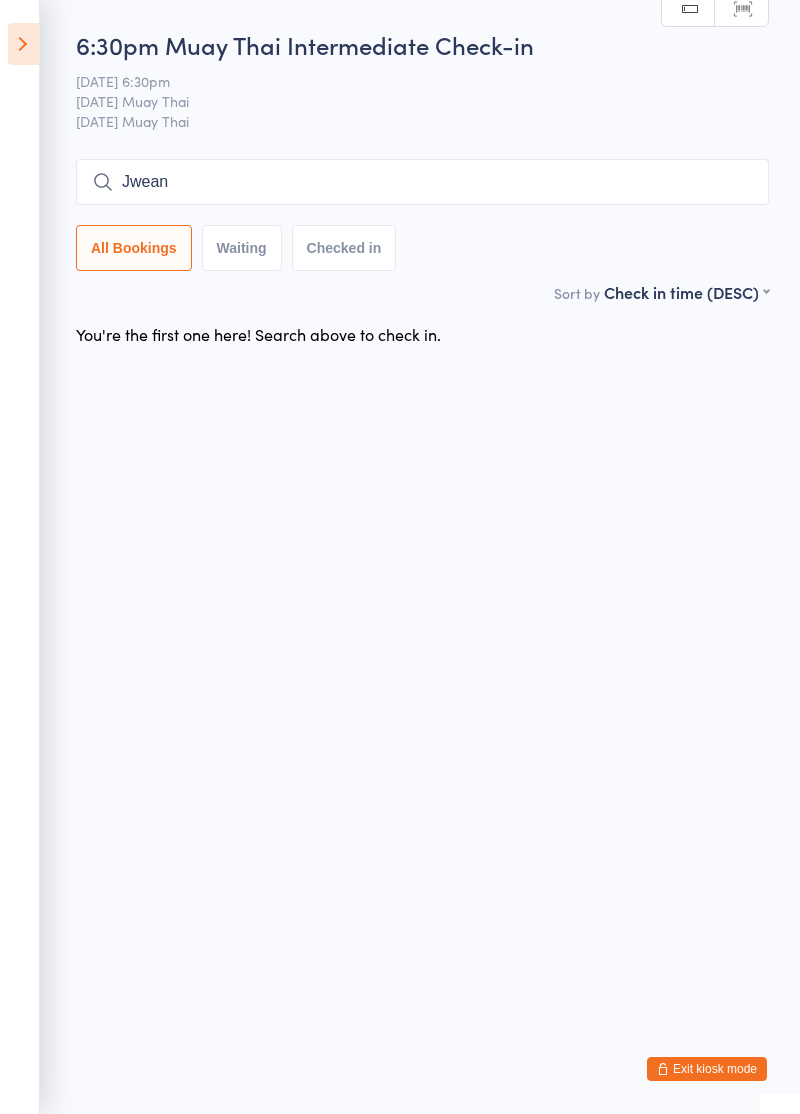 type on "Jwean" 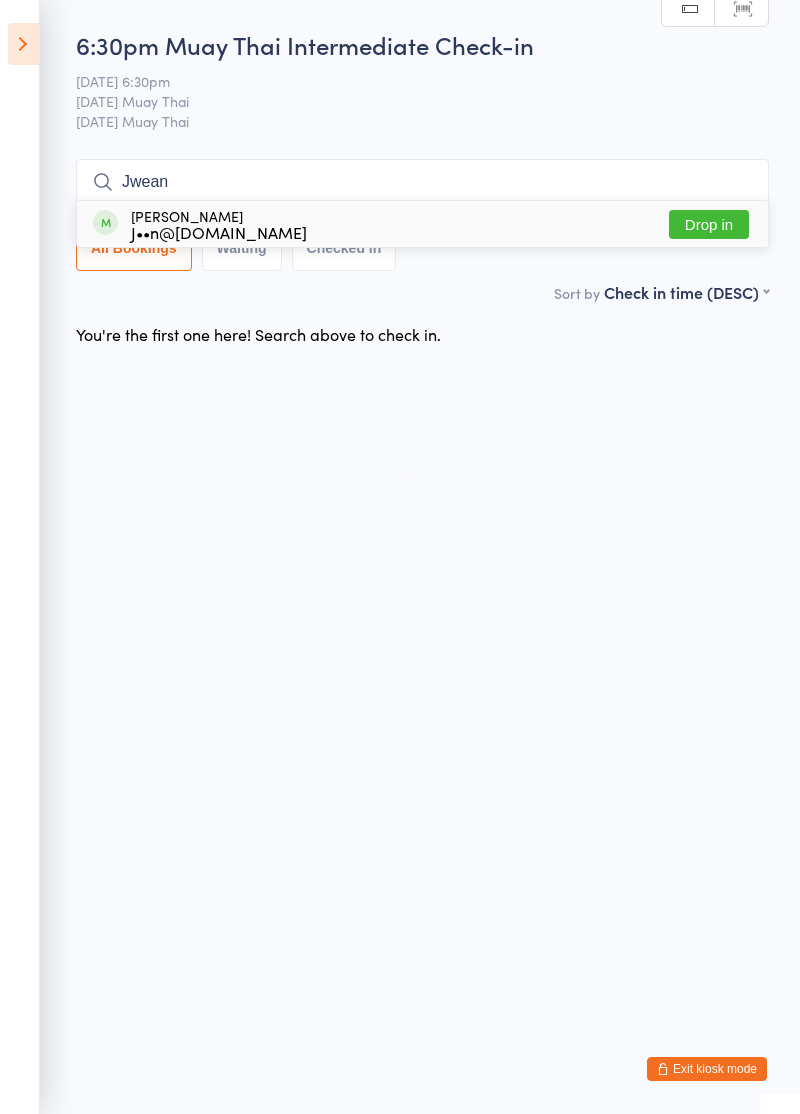 type 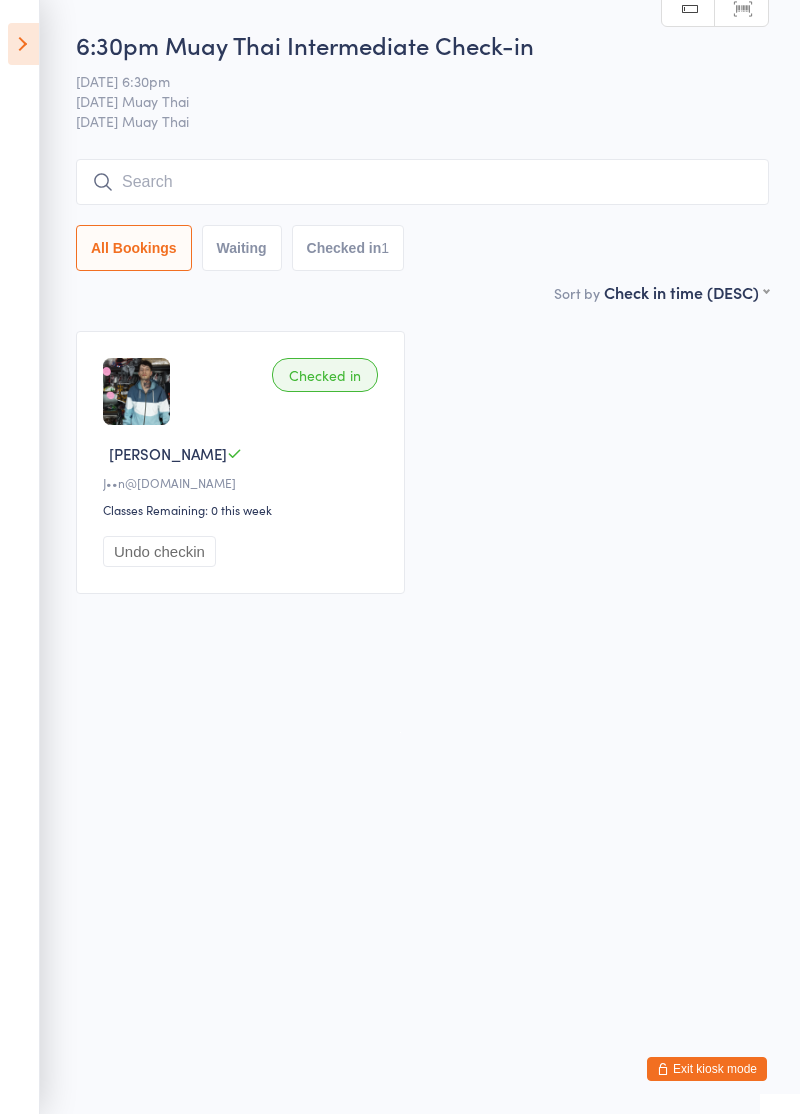 click on "You have now entered Kiosk Mode. Members will be able to check themselves in using the search field below. Click "Exit kiosk mode" below to exit Kiosk Mode at any time. Drop-in successful. Events for 14 Jul, 2025 14 Jul, 2025
July 2025
Sun Mon Tue Wed Thu Fri Sat
27
29
30
01
02
03
04
05
28
06
07
08
09
10
11
12
29
13
14
15
16
17
18
19
30
20
21
22
23
24
25" at bounding box center [400, 557] 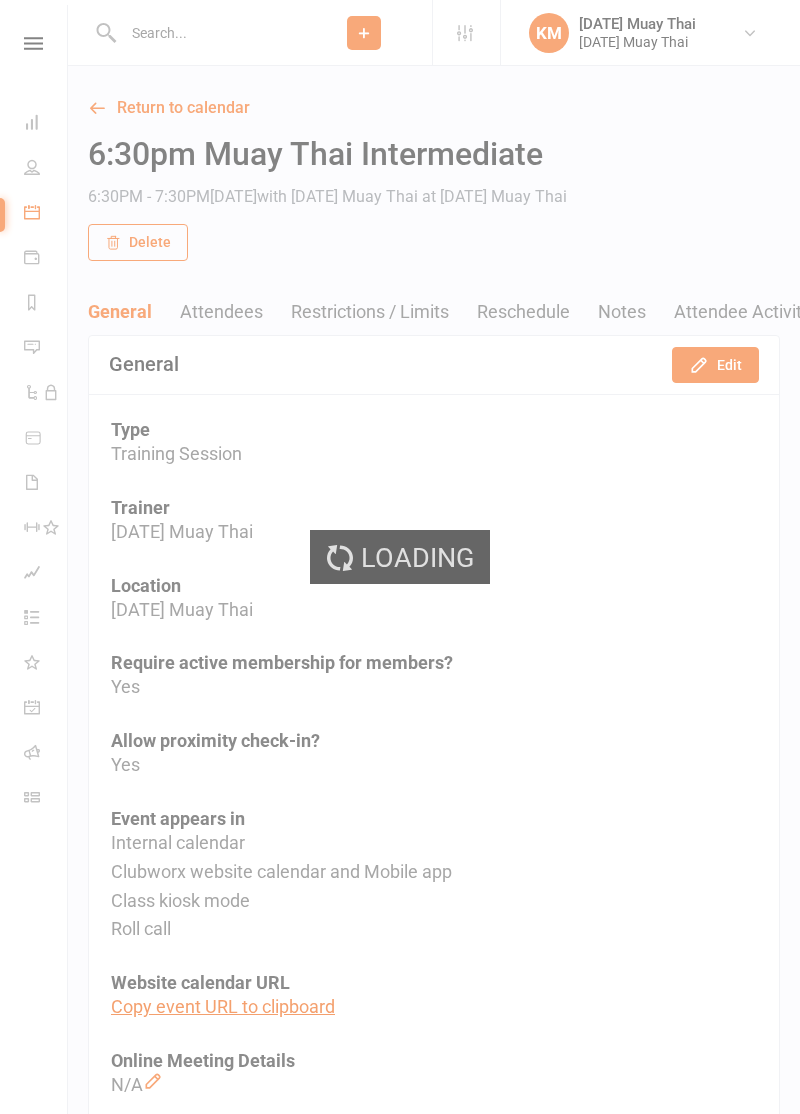 scroll, scrollTop: 0, scrollLeft: 0, axis: both 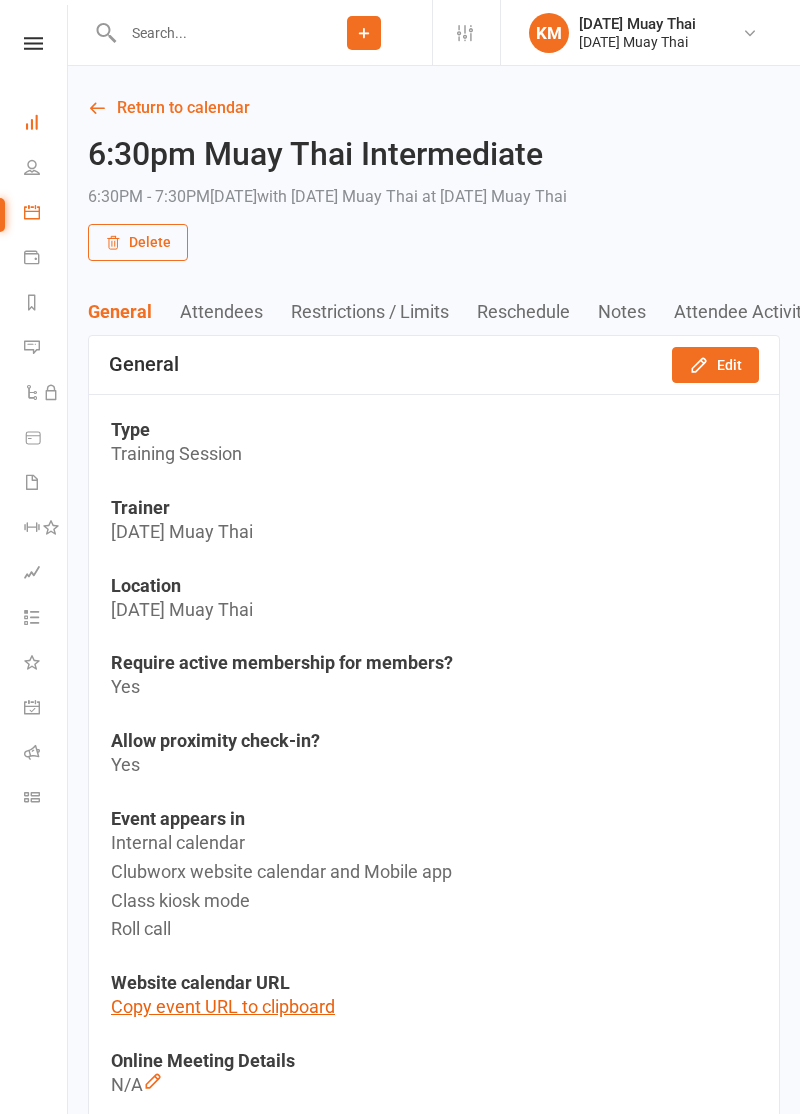 click on "Dashboard" at bounding box center (46, 124) 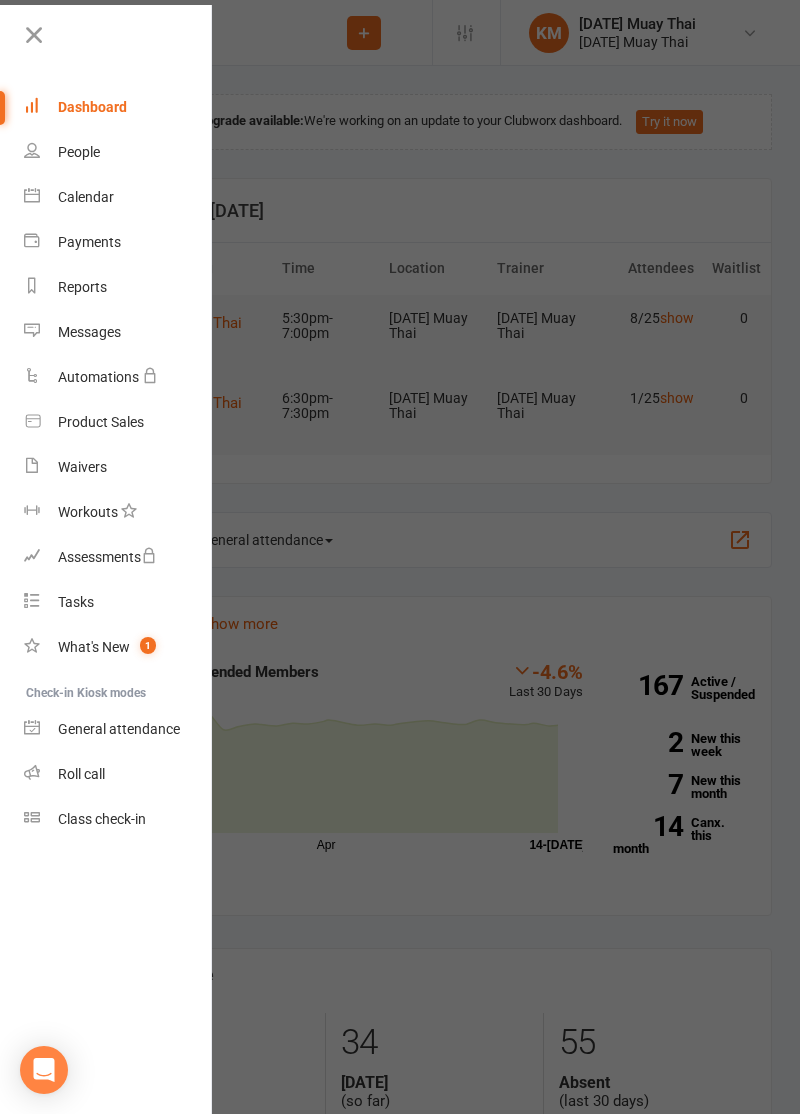 click at bounding box center [400, 557] 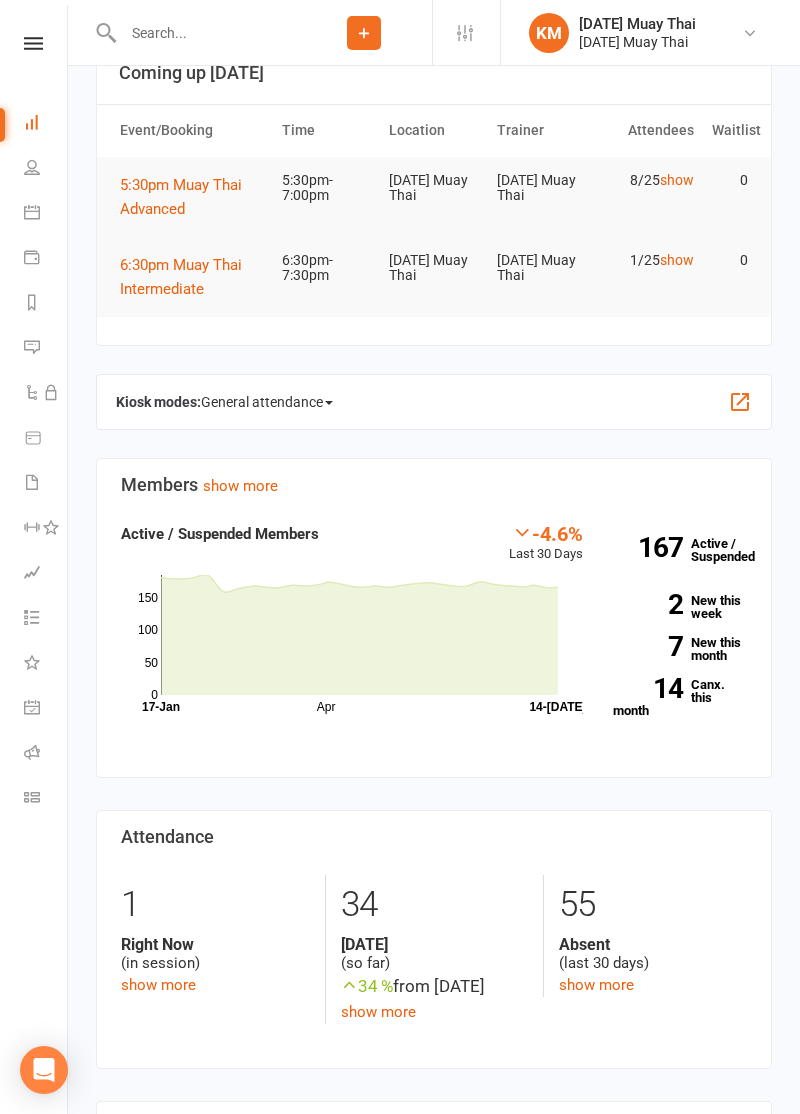 scroll, scrollTop: 197, scrollLeft: 0, axis: vertical 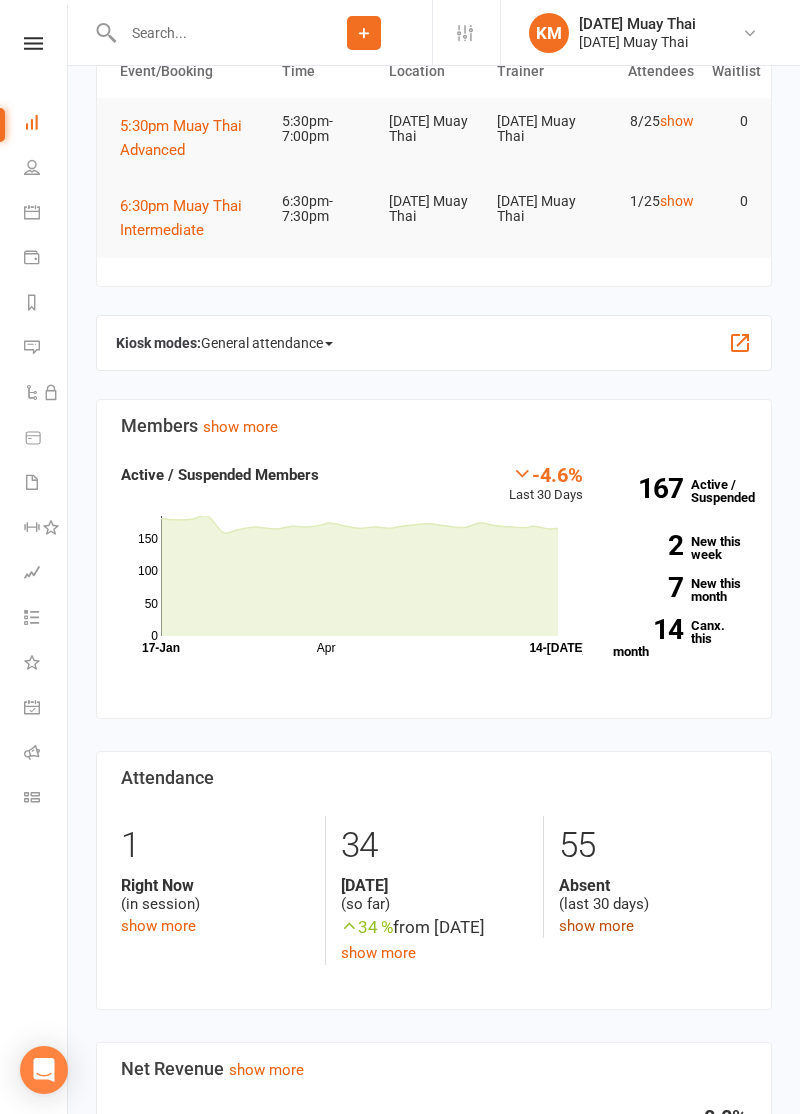 click on "show more" 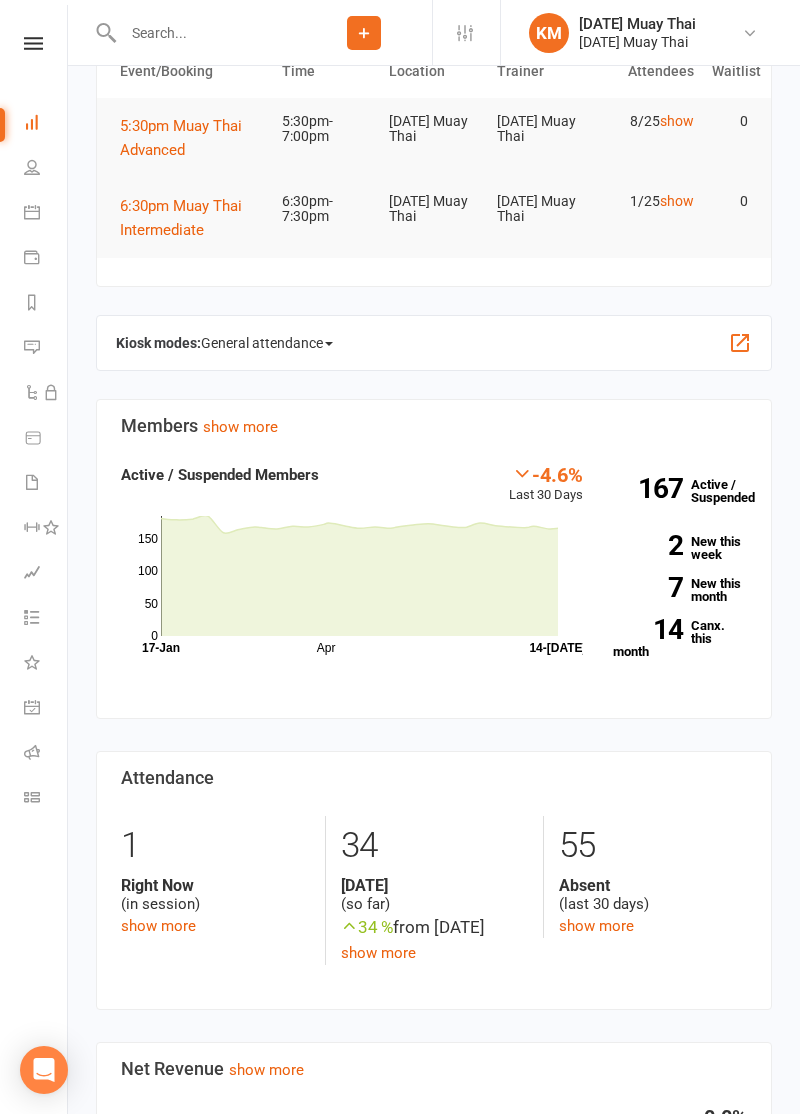 scroll, scrollTop: 0, scrollLeft: 0, axis: both 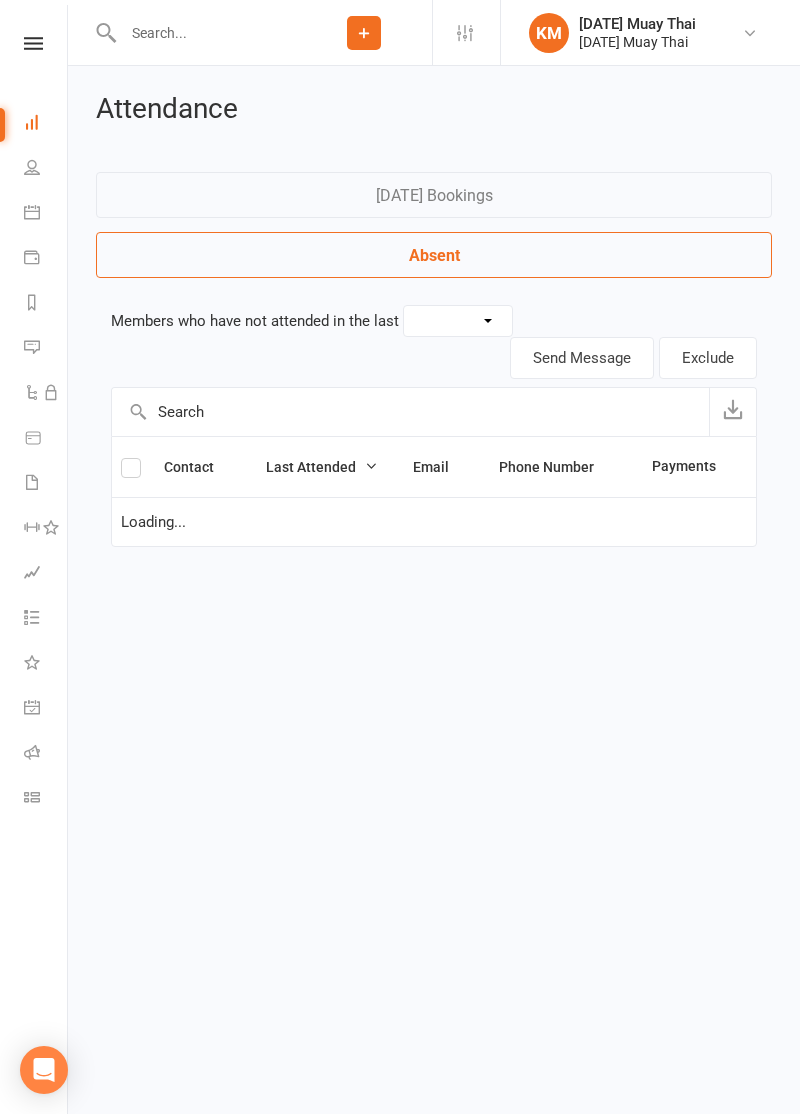 select on "30" 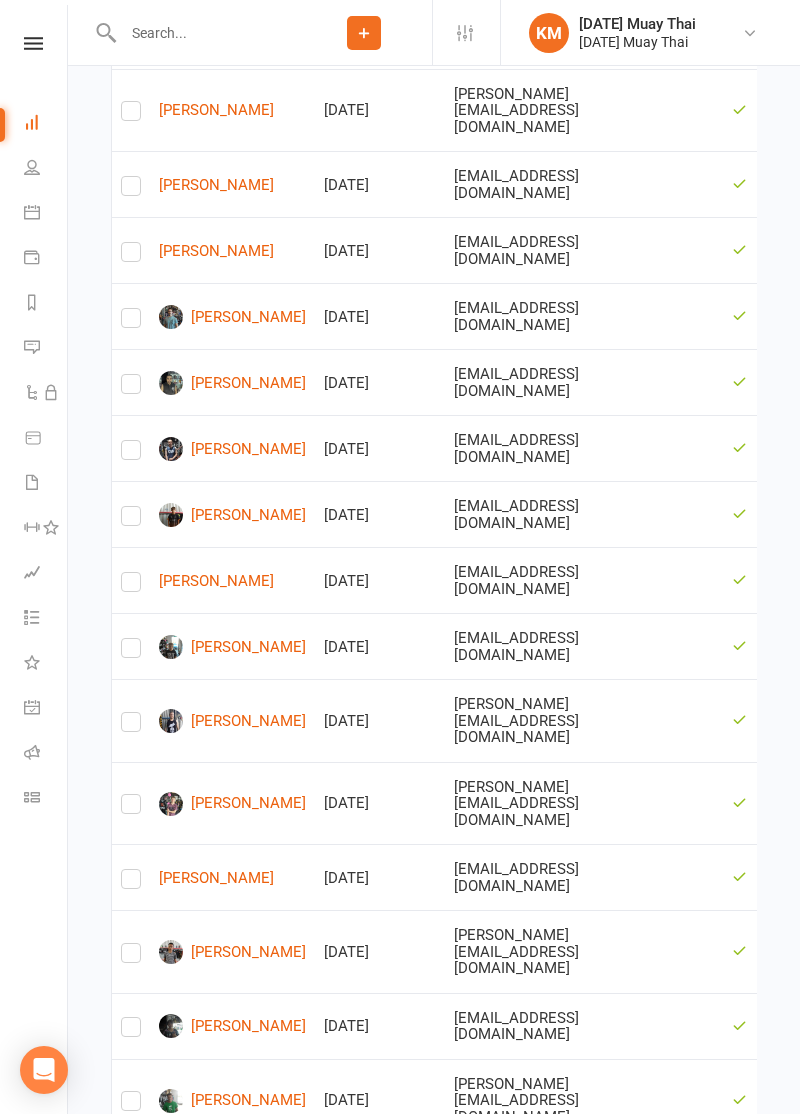 scroll, scrollTop: 2940, scrollLeft: 0, axis: vertical 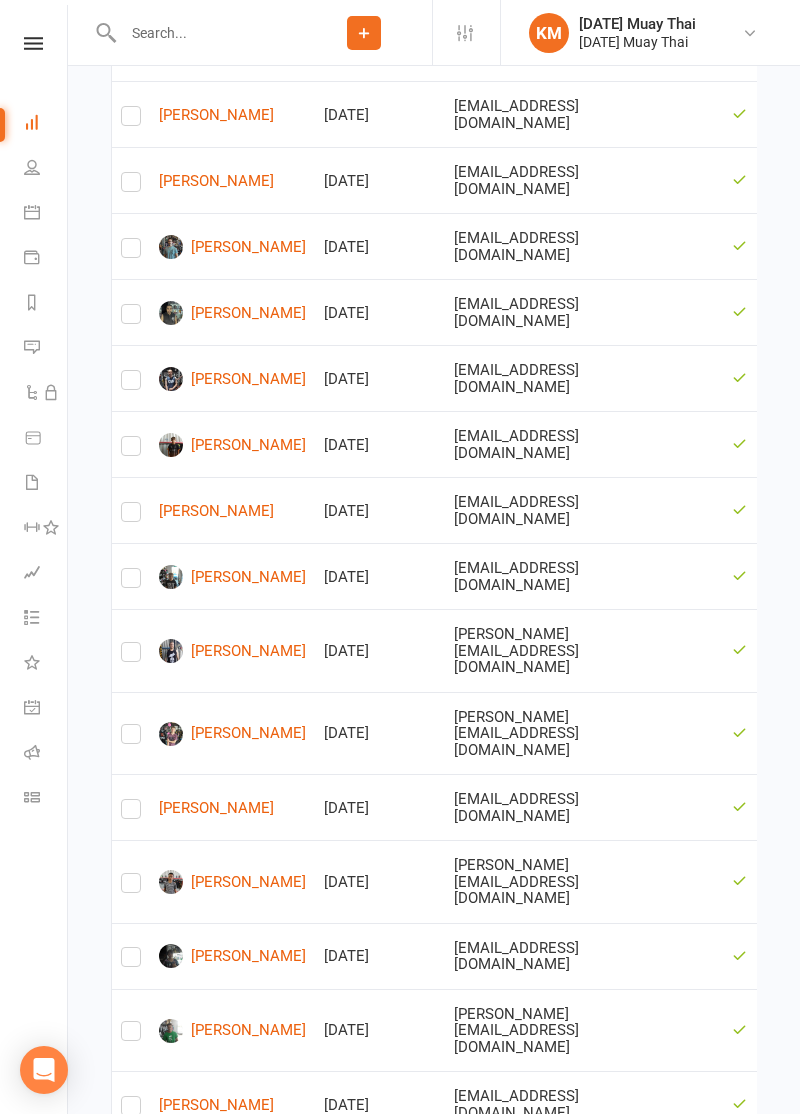click on "[PERSON_NAME]" at bounding box center (232, 1179) 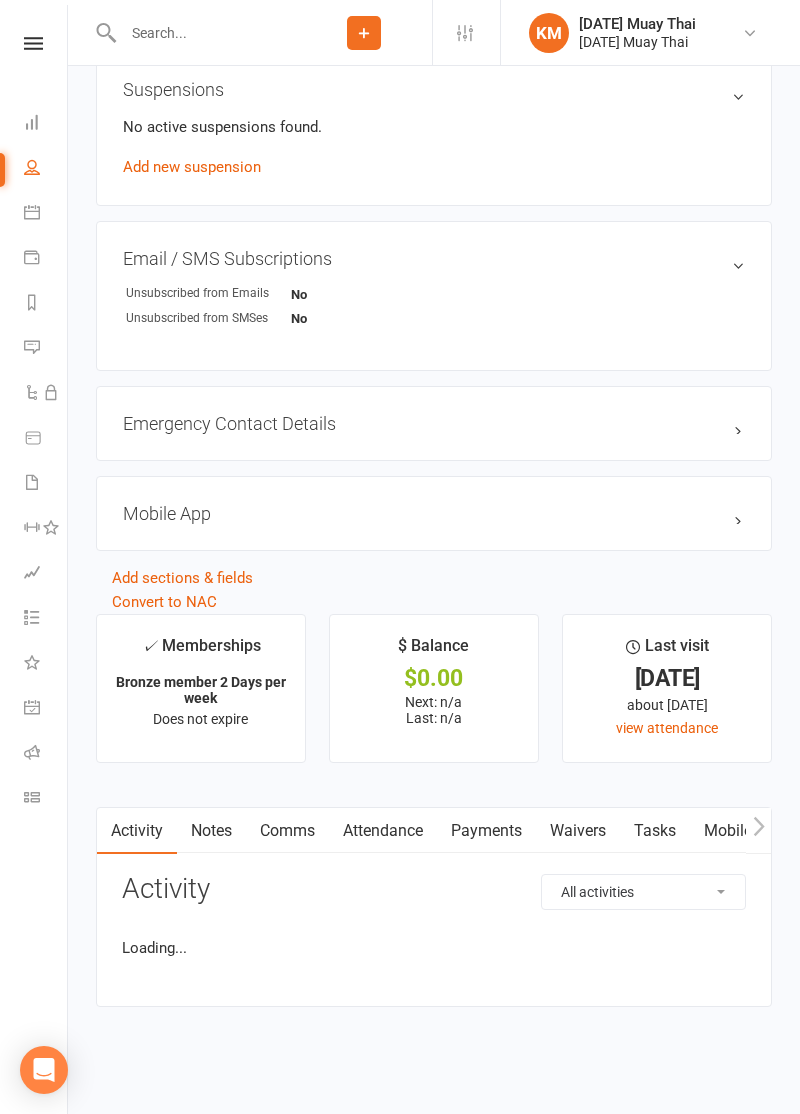 scroll, scrollTop: 0, scrollLeft: 0, axis: both 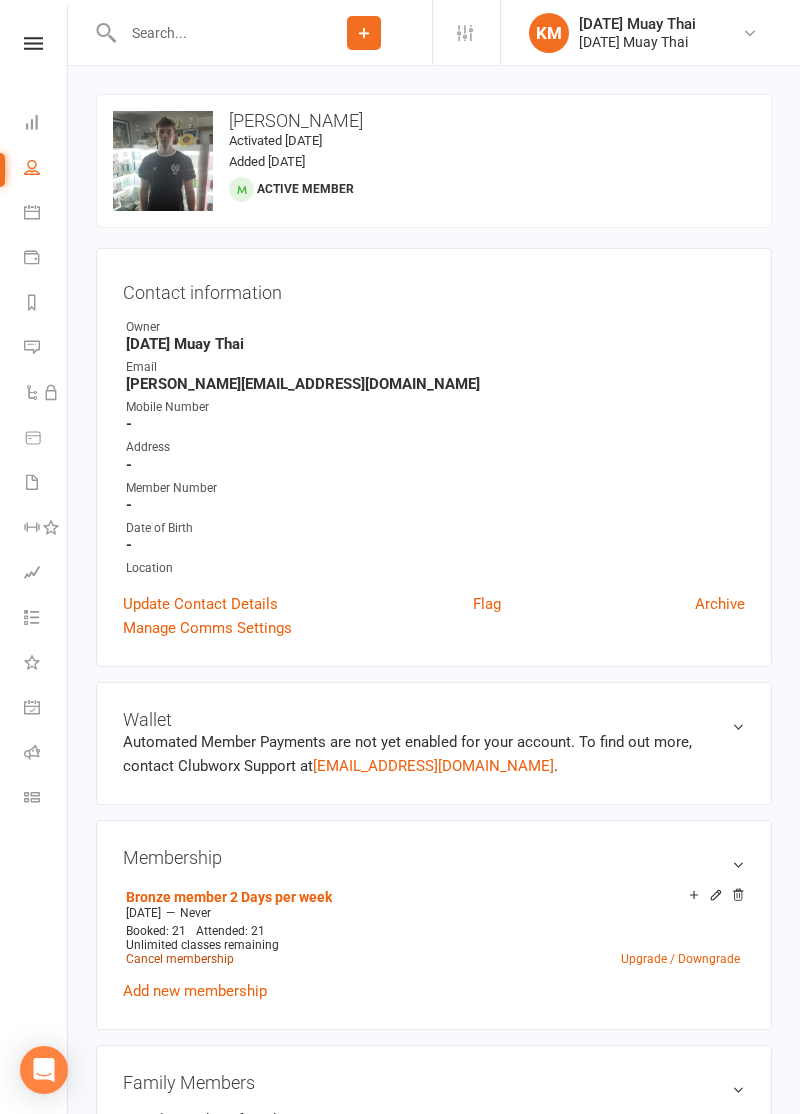 click on "Cancel membership" at bounding box center (180, 959) 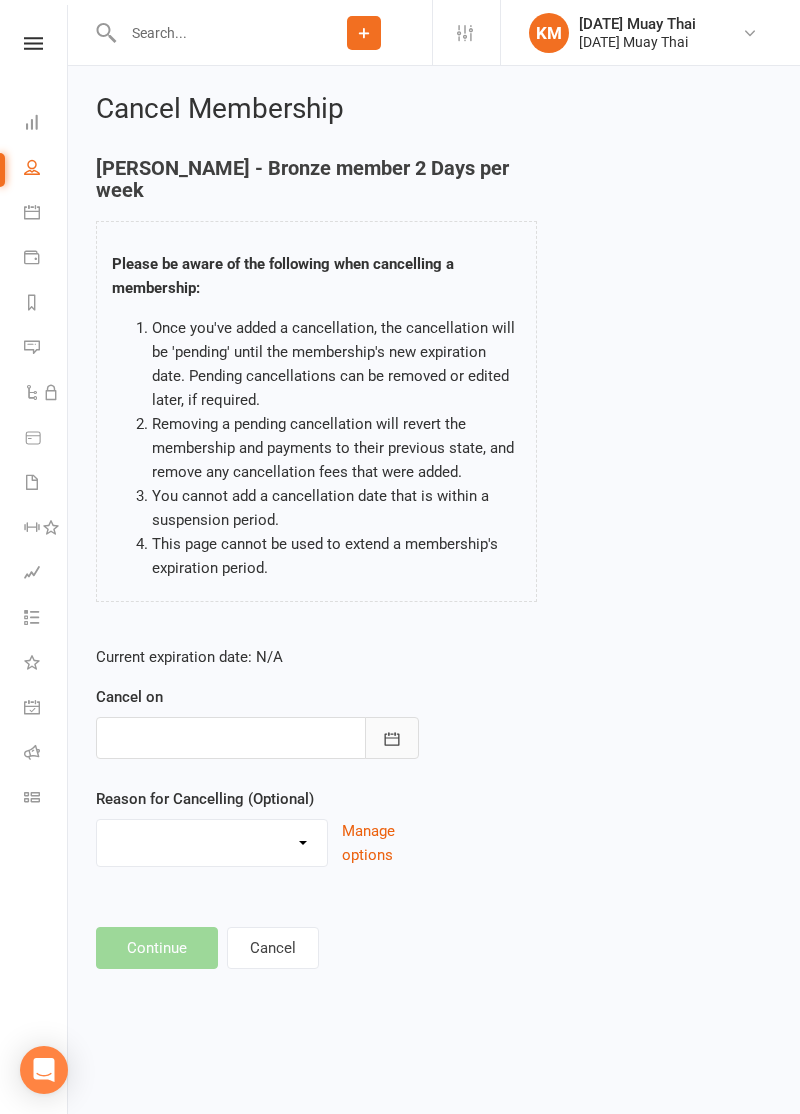 click 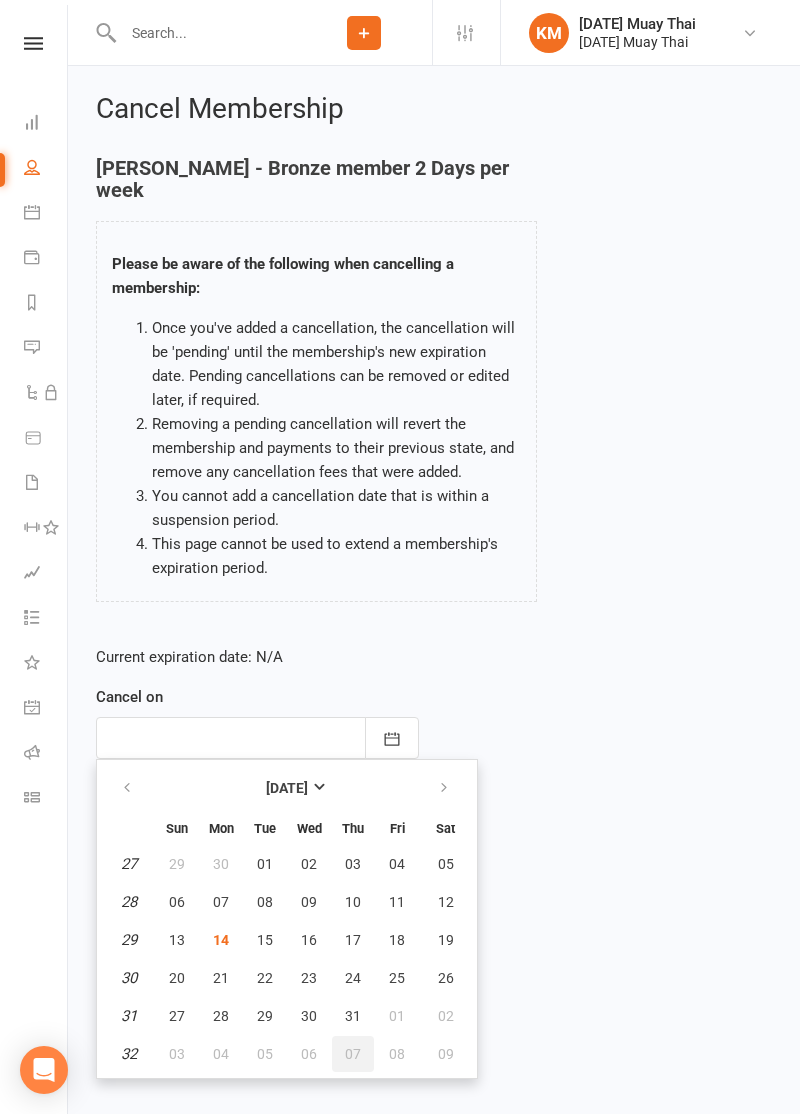 click on "07" at bounding box center (353, 1054) 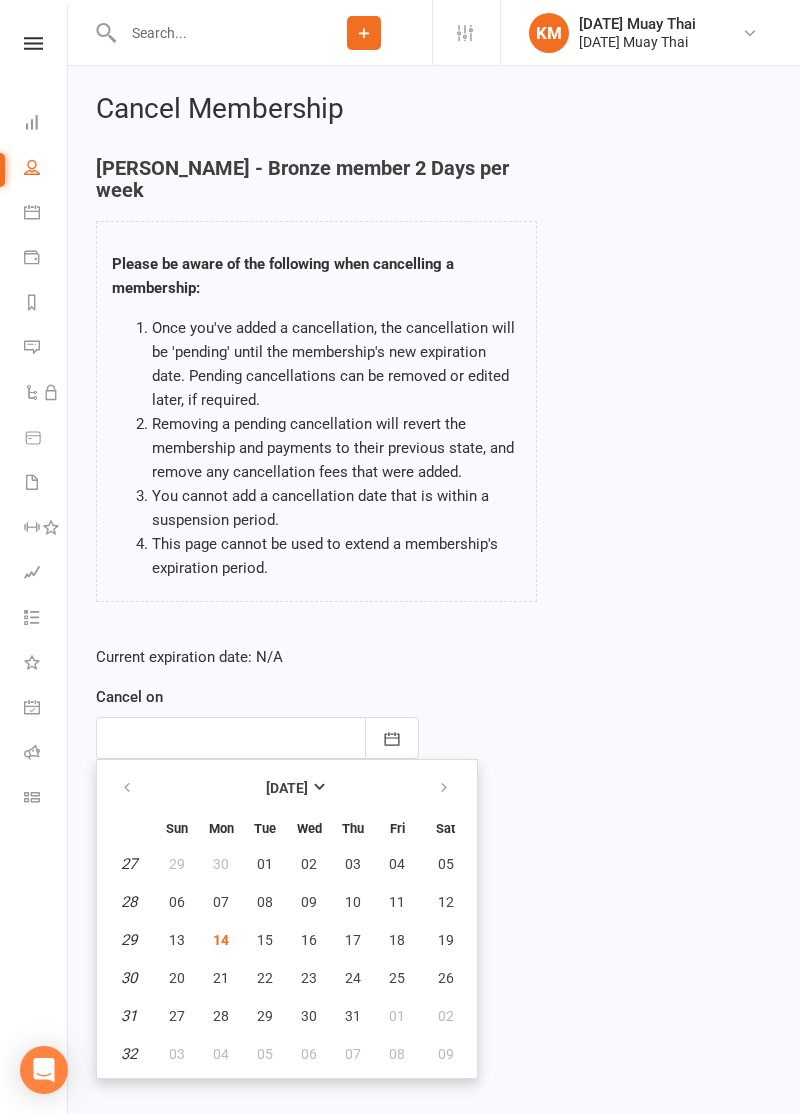 type on "[DATE]" 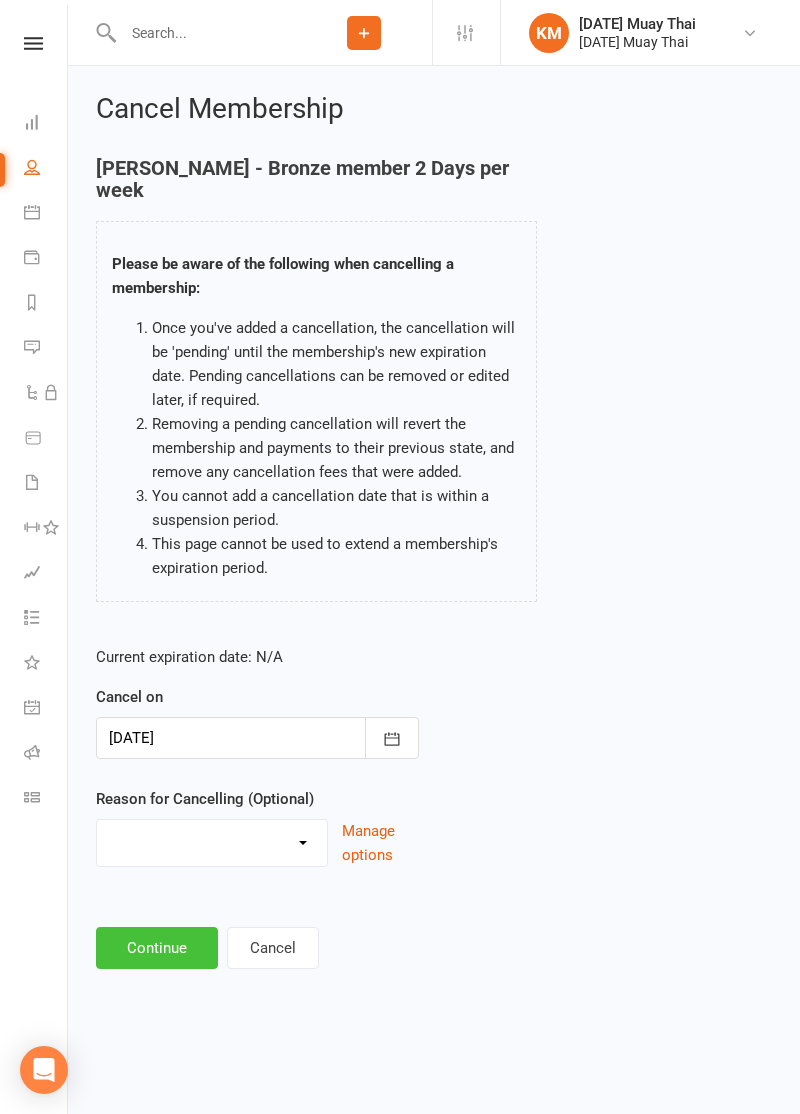 click on "Continue" at bounding box center (157, 948) 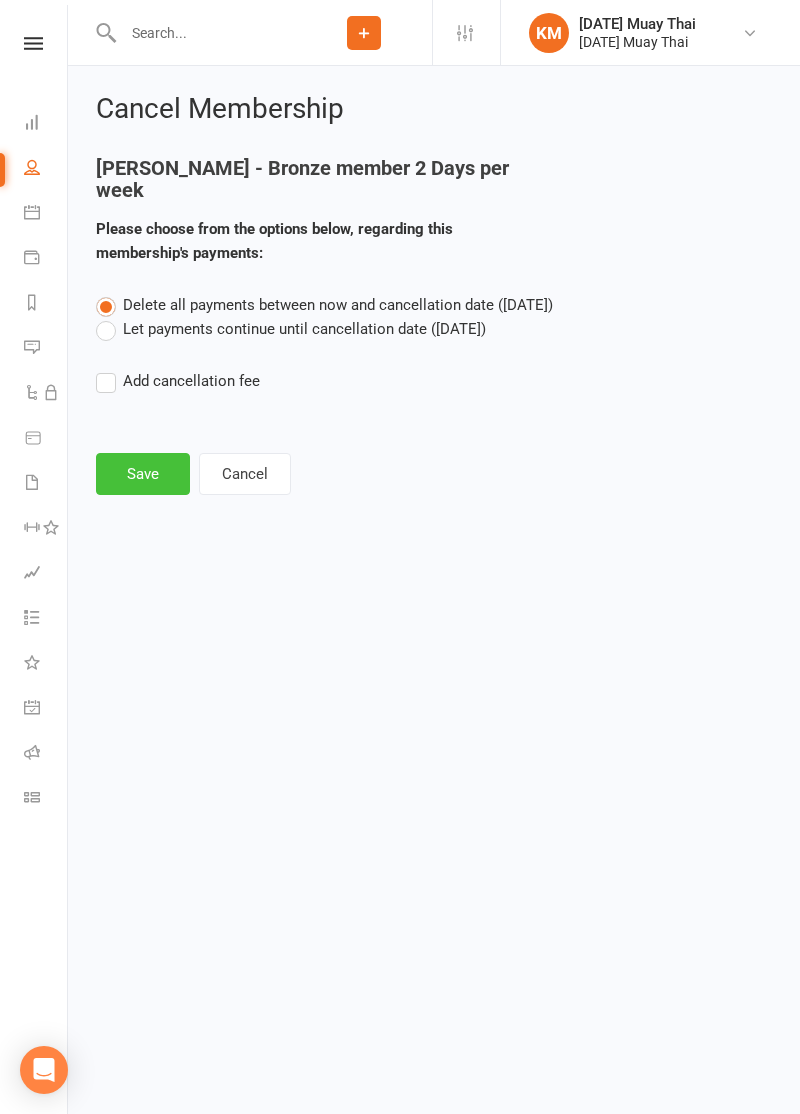 click on "Save" at bounding box center [143, 474] 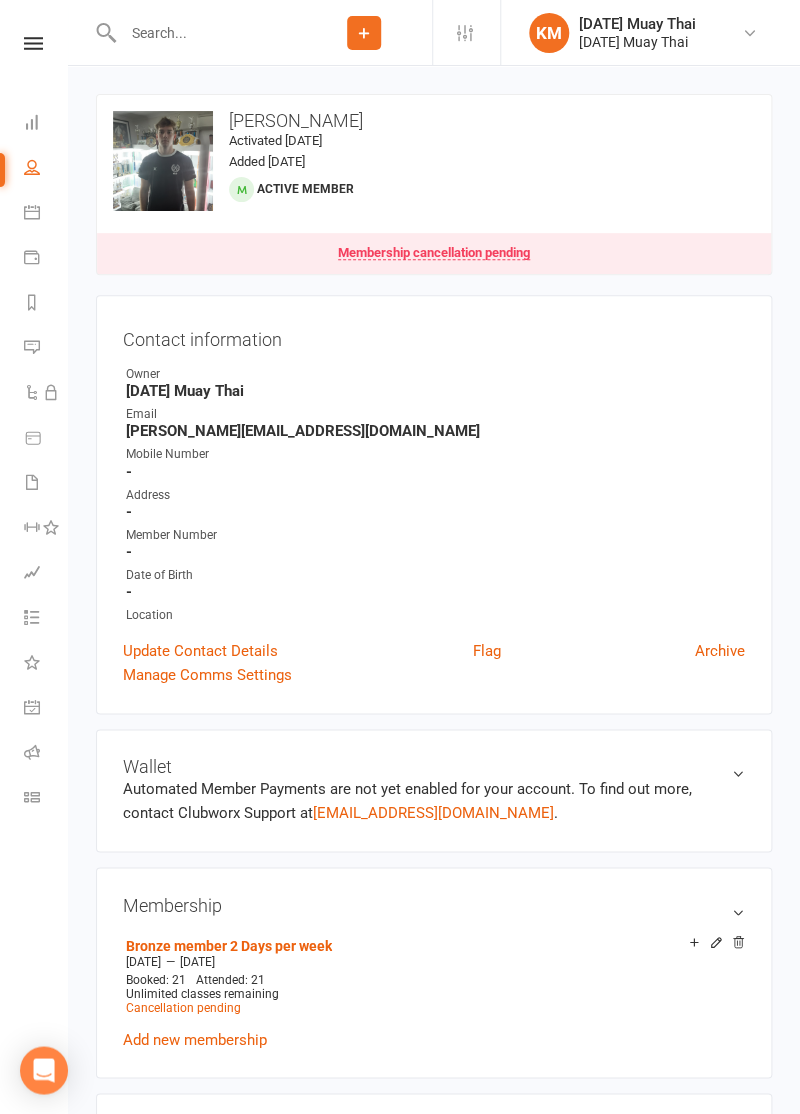 scroll, scrollTop: 27, scrollLeft: 0, axis: vertical 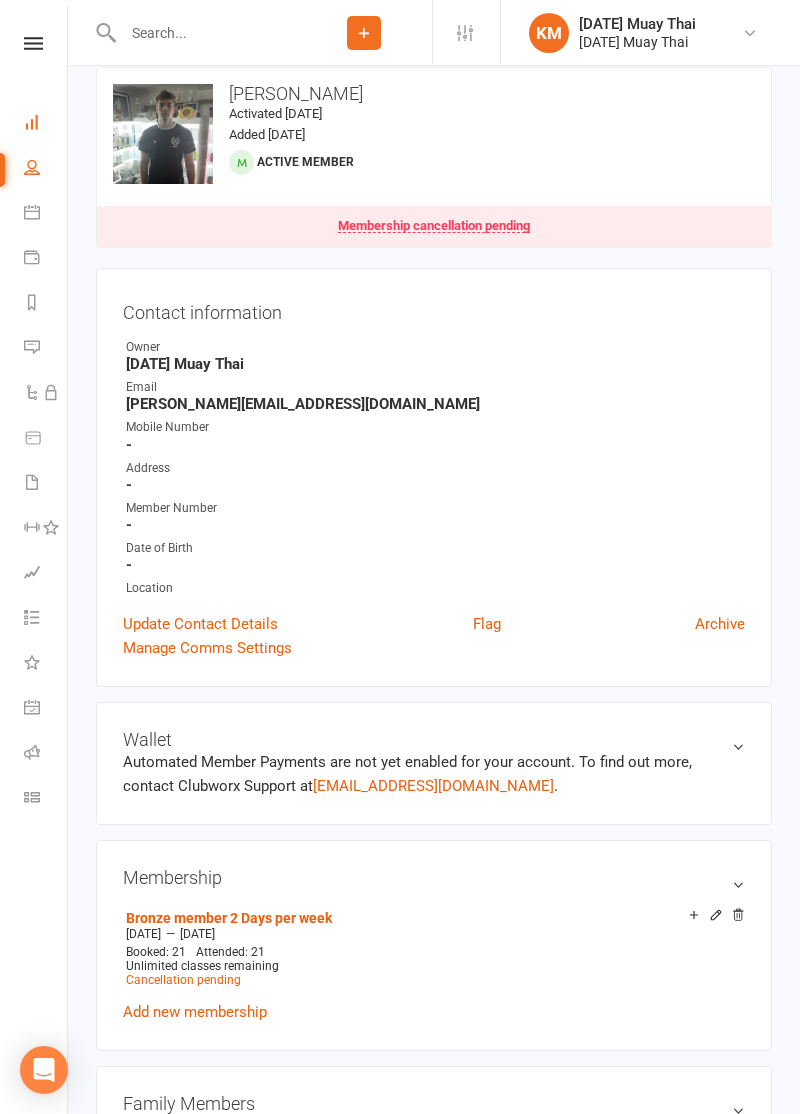 click on "Dashboard" at bounding box center (46, 124) 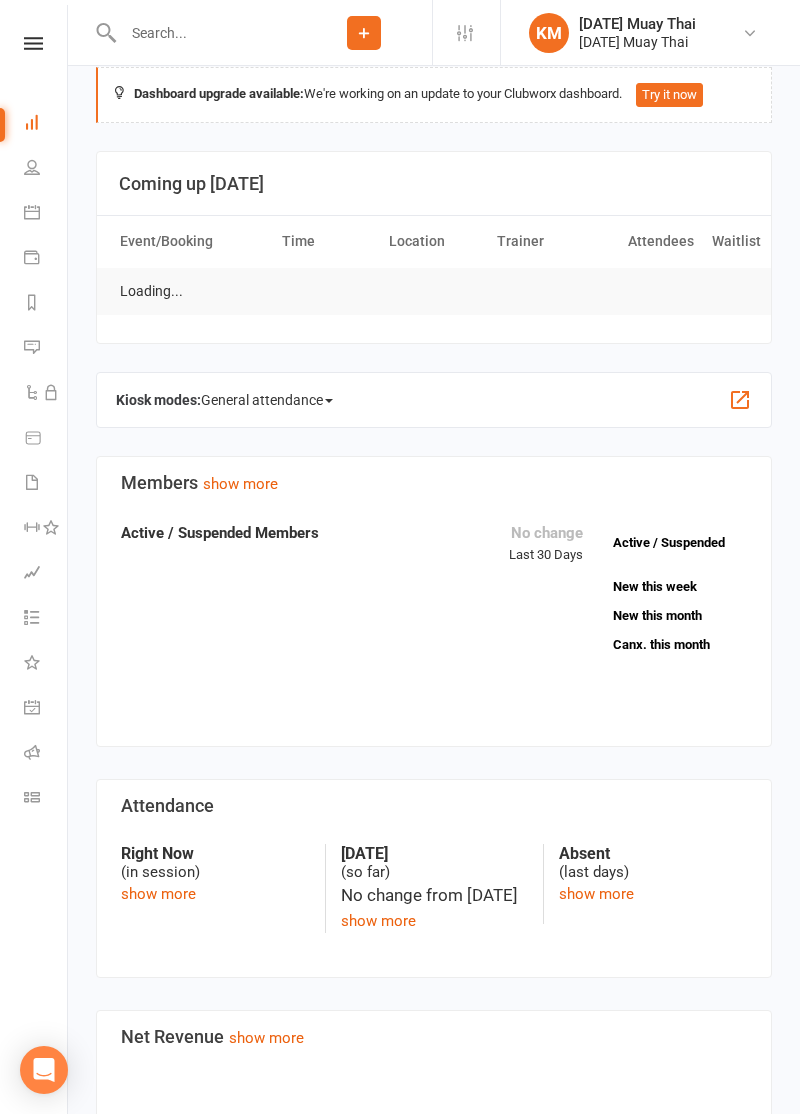 scroll, scrollTop: 0, scrollLeft: 0, axis: both 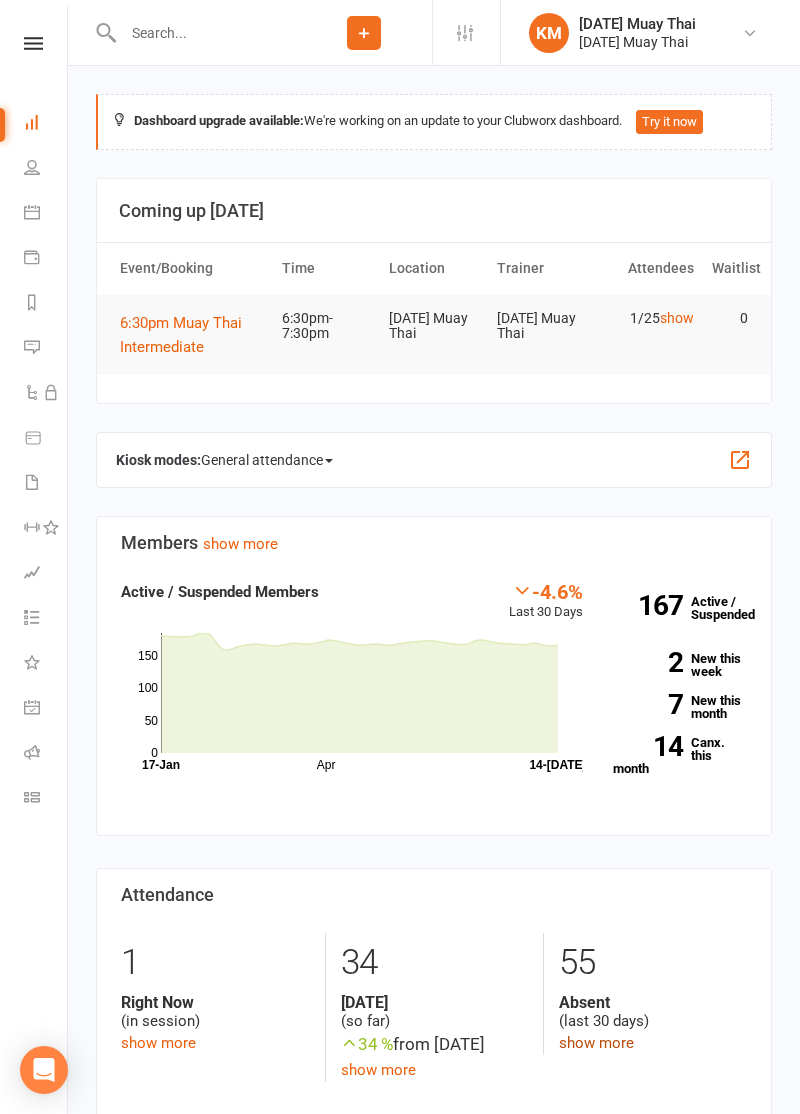 click on "show more" 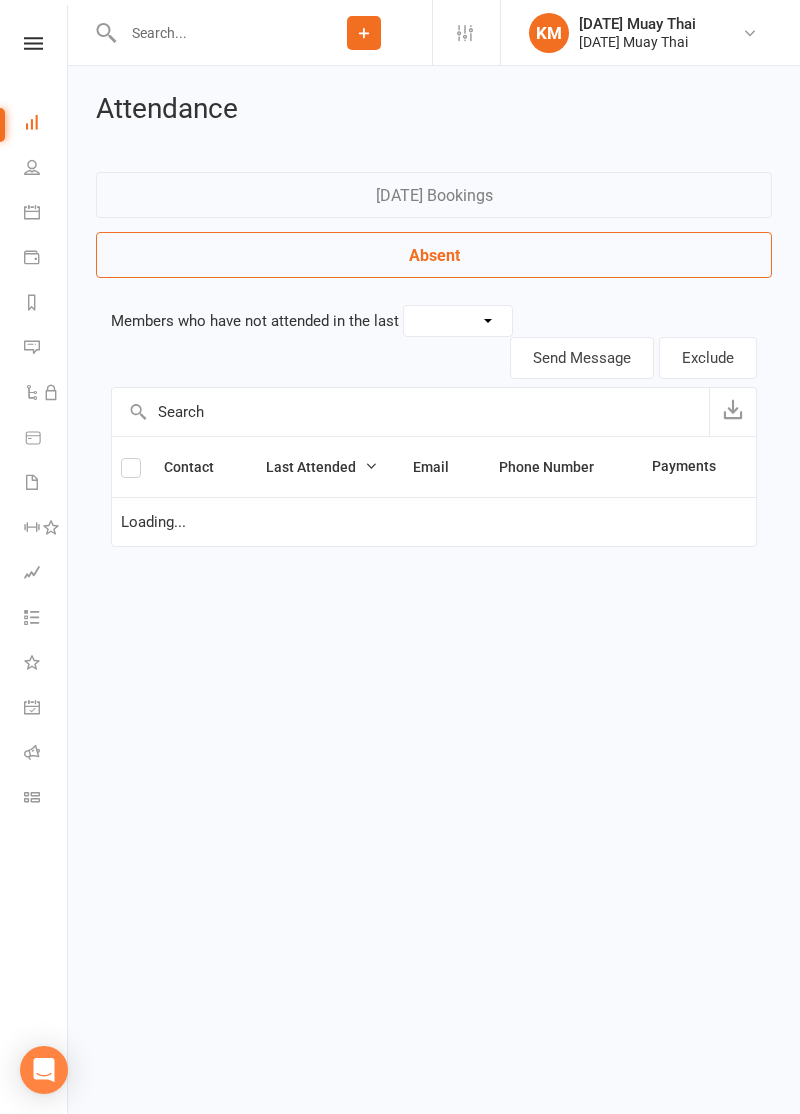 select on "30" 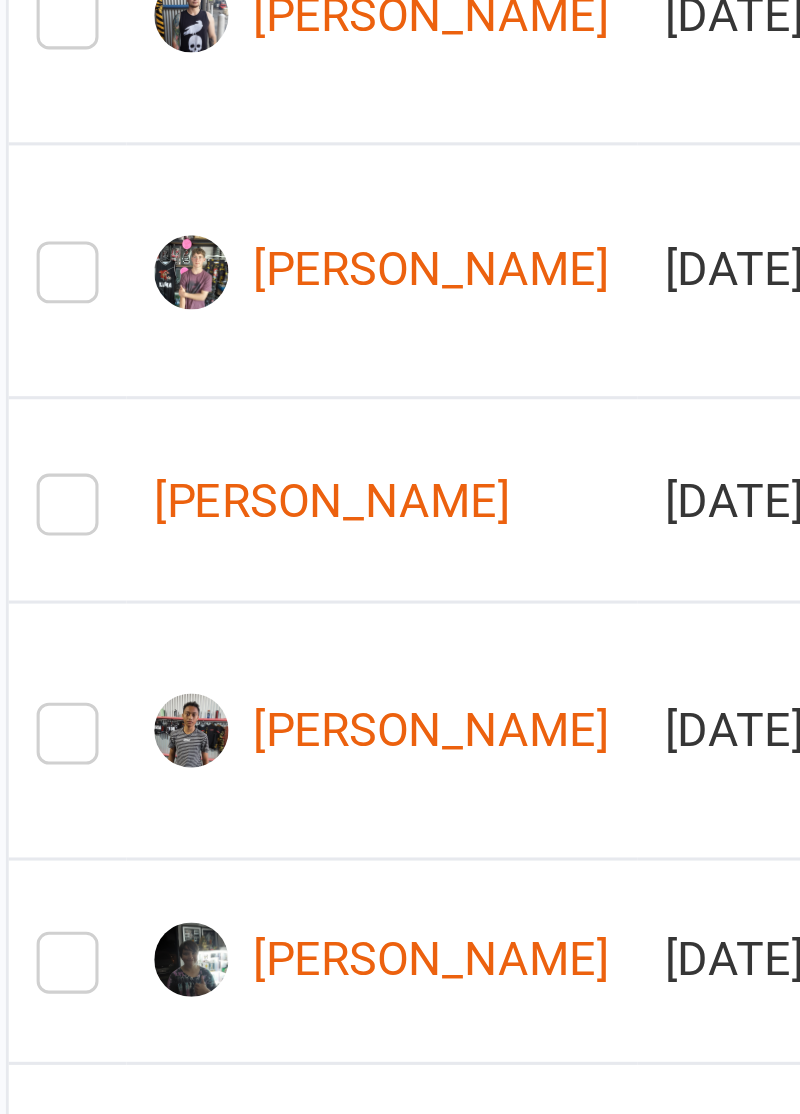 scroll, scrollTop: 2888, scrollLeft: 0, axis: vertical 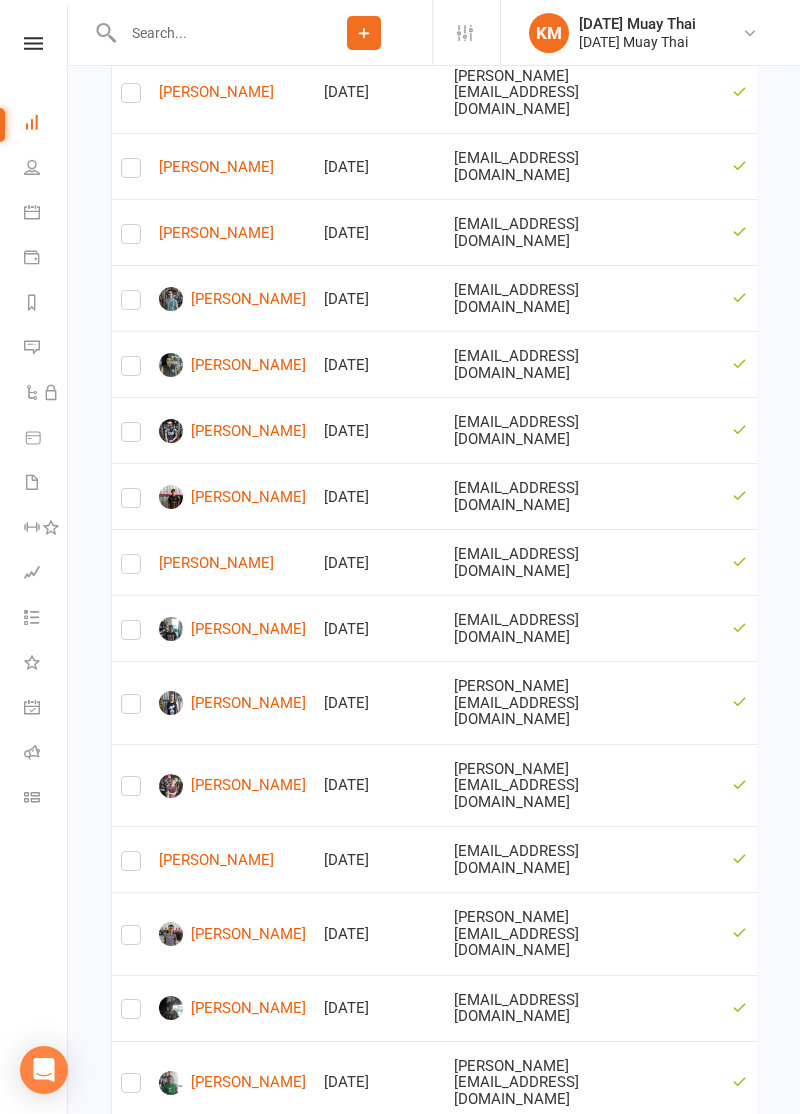 click on "[PERSON_NAME]" at bounding box center [232, 1156] 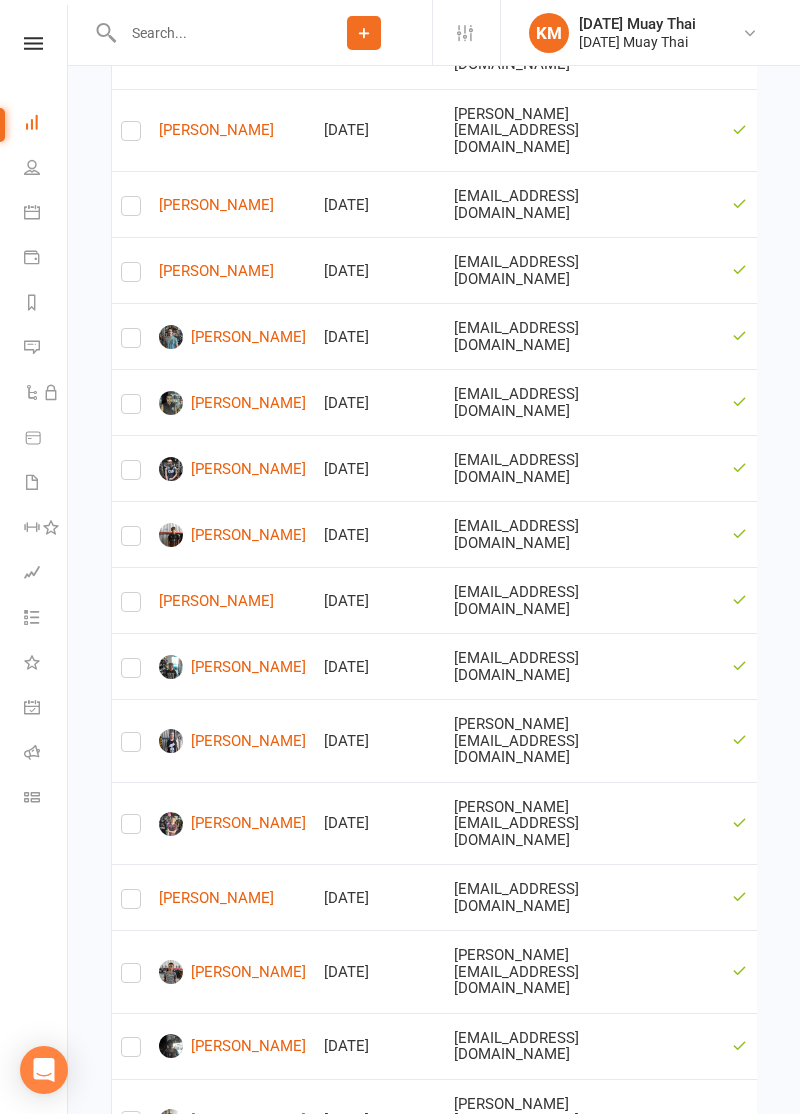 scroll, scrollTop: 2830, scrollLeft: 0, axis: vertical 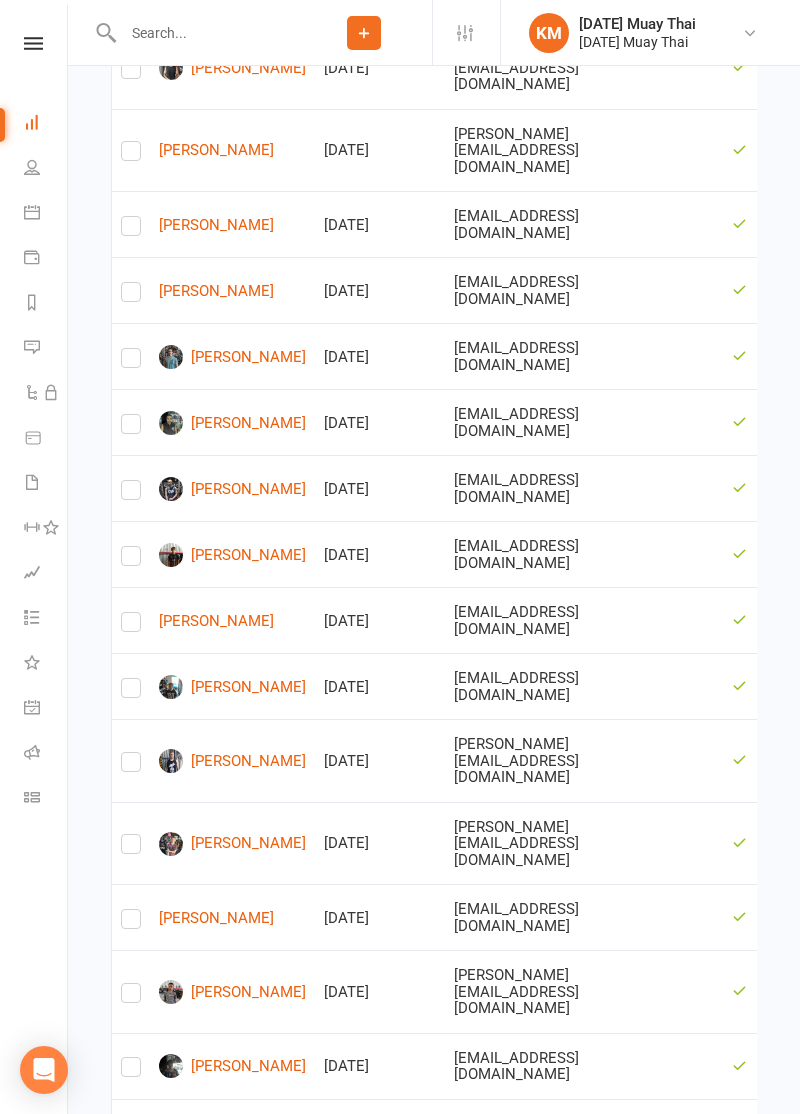 click at bounding box center [655, 917] 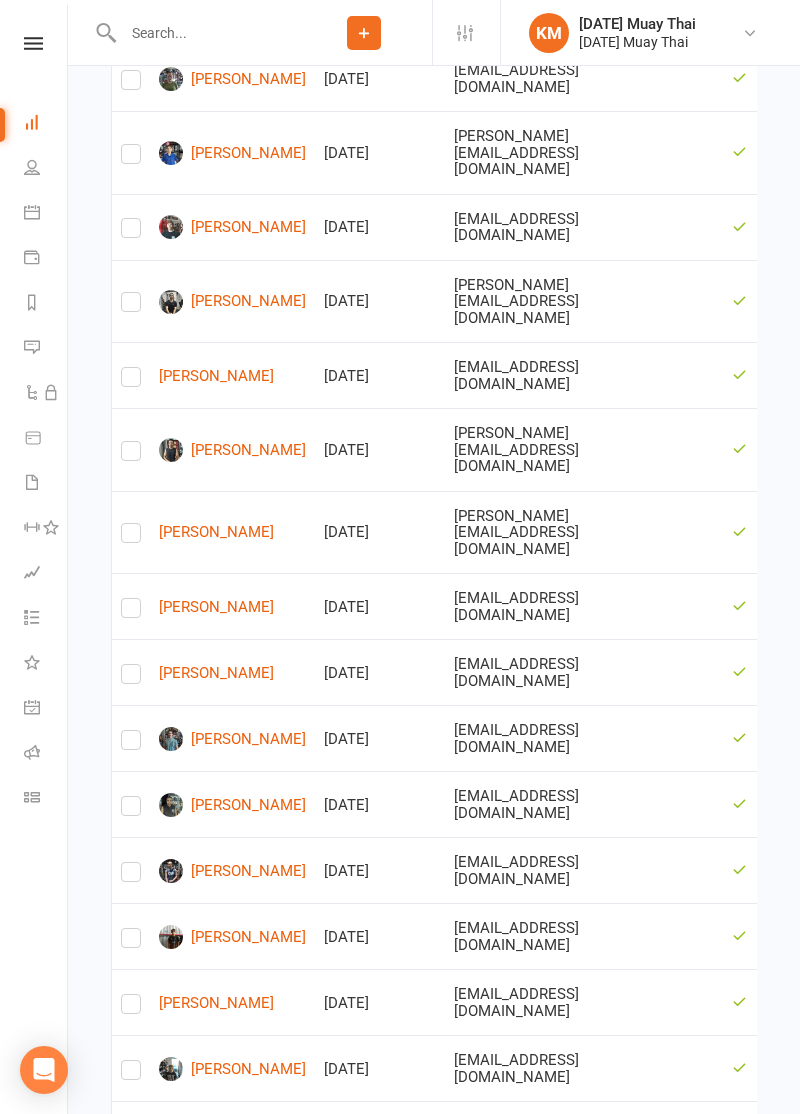 scroll, scrollTop: 2446, scrollLeft: 0, axis: vertical 